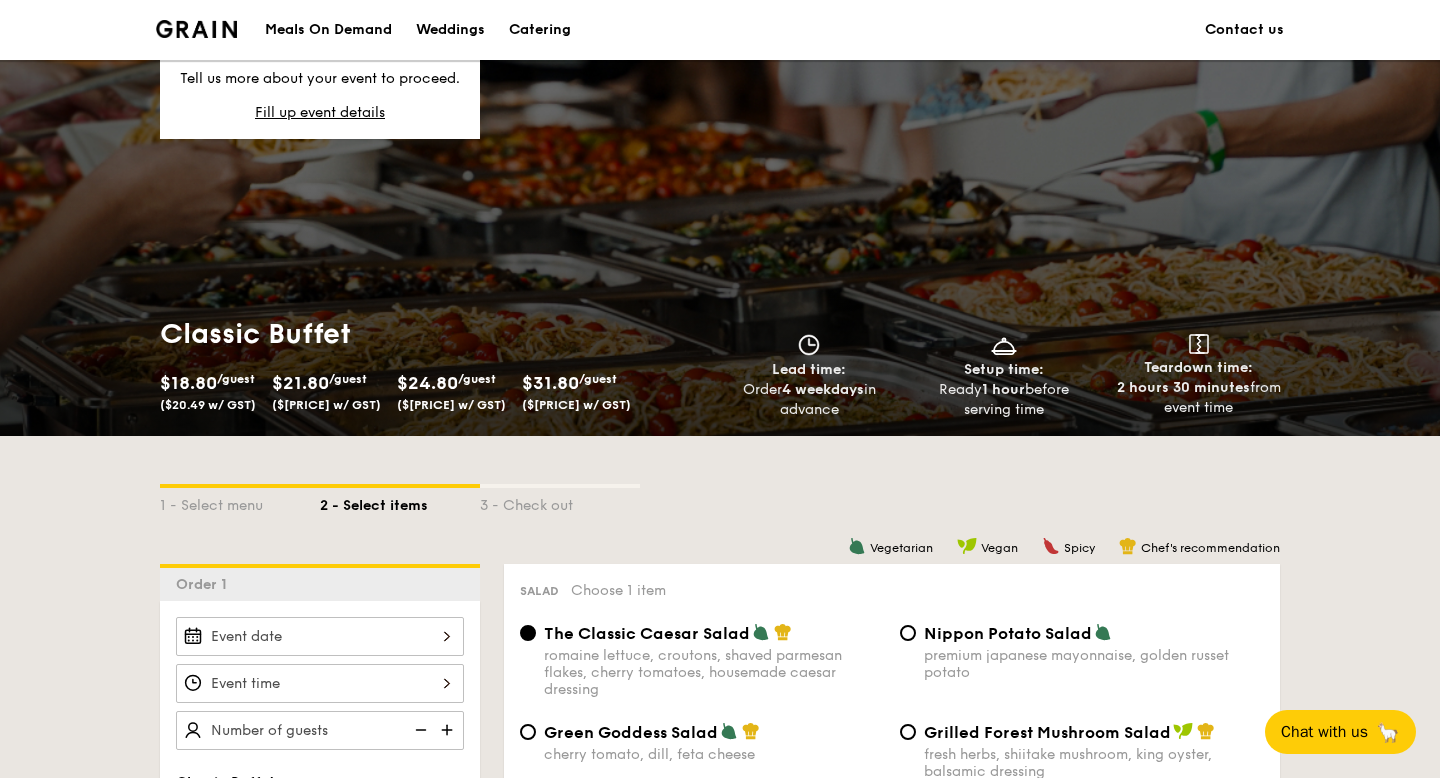 scroll, scrollTop: 3875, scrollLeft: 0, axis: vertical 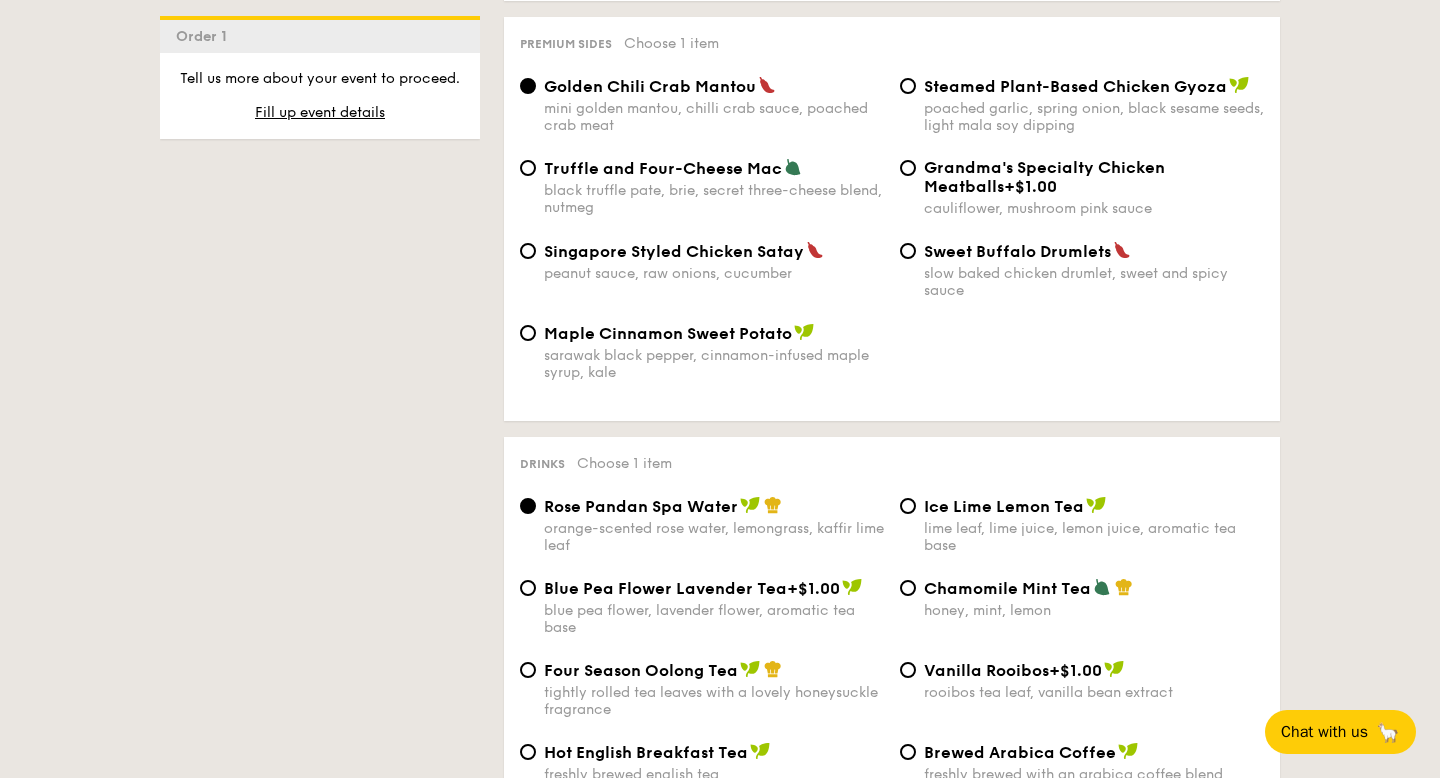 click on "orange-scented rose water, lemongrass, kaffir lime leaf" at bounding box center (714, 537) 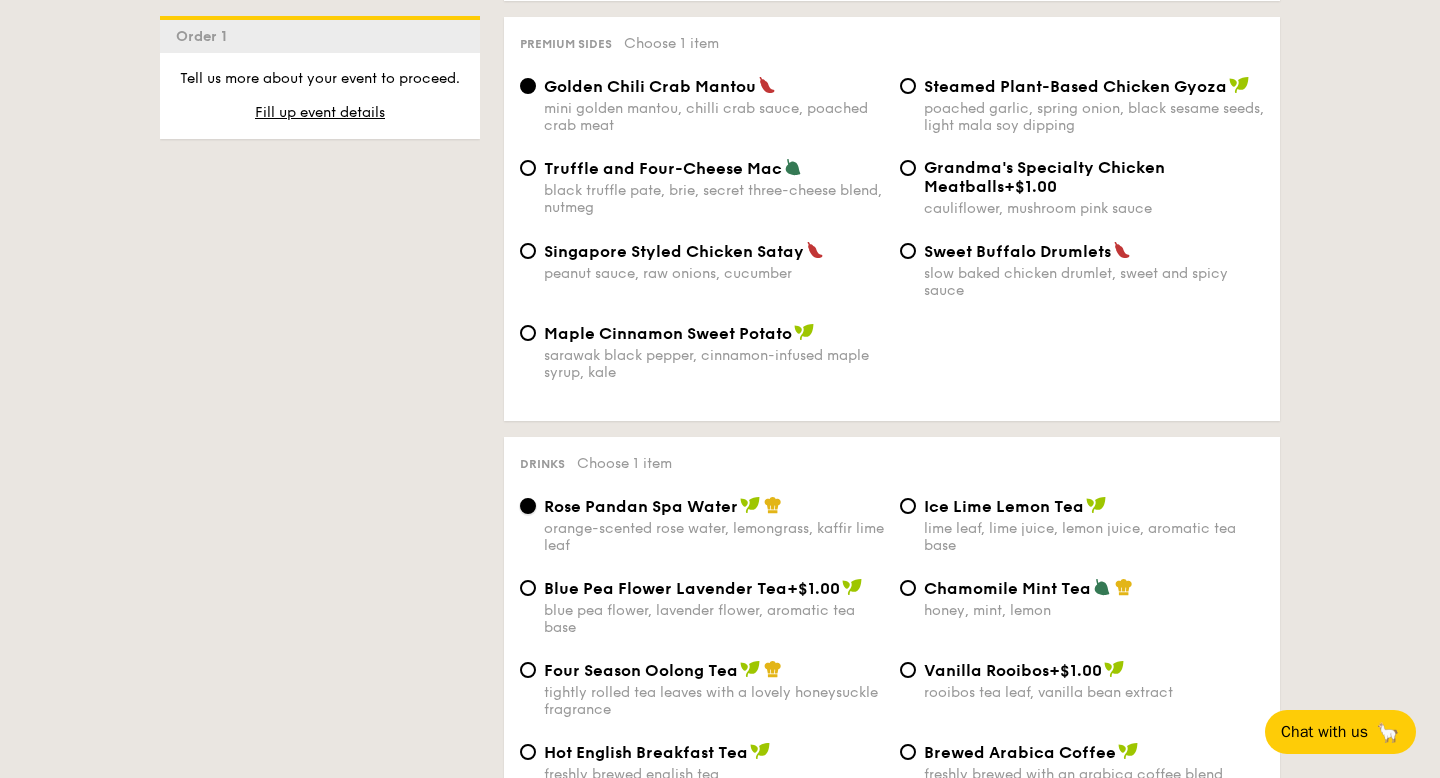 click on "Rose Pandan Spa Water orange-scented rose water, lemongrass, kaffir lime leaf" at bounding box center [528, 506] 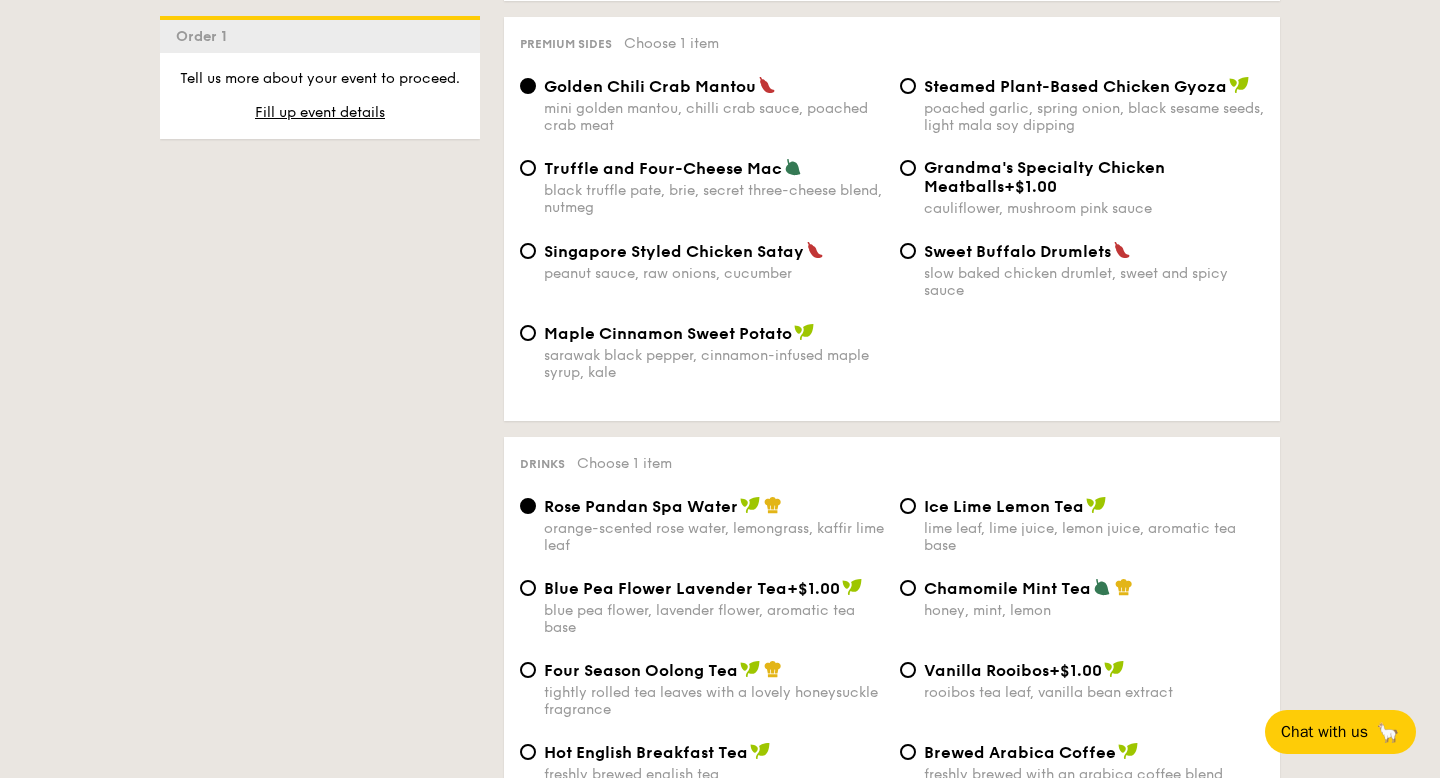 click on "orange-scented rose water, lemongrass, kaffir lime leaf" at bounding box center [714, 537] 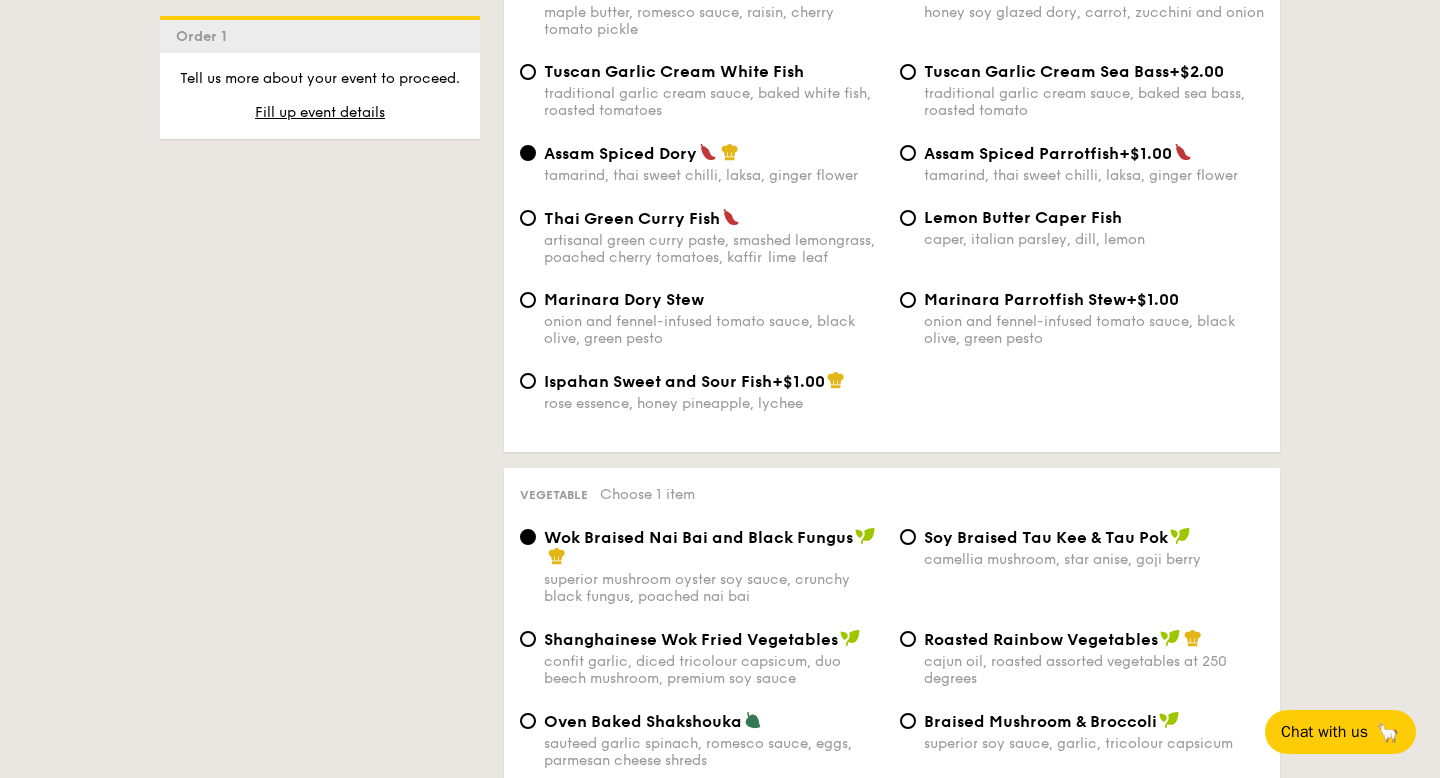 scroll, scrollTop: 1968, scrollLeft: 0, axis: vertical 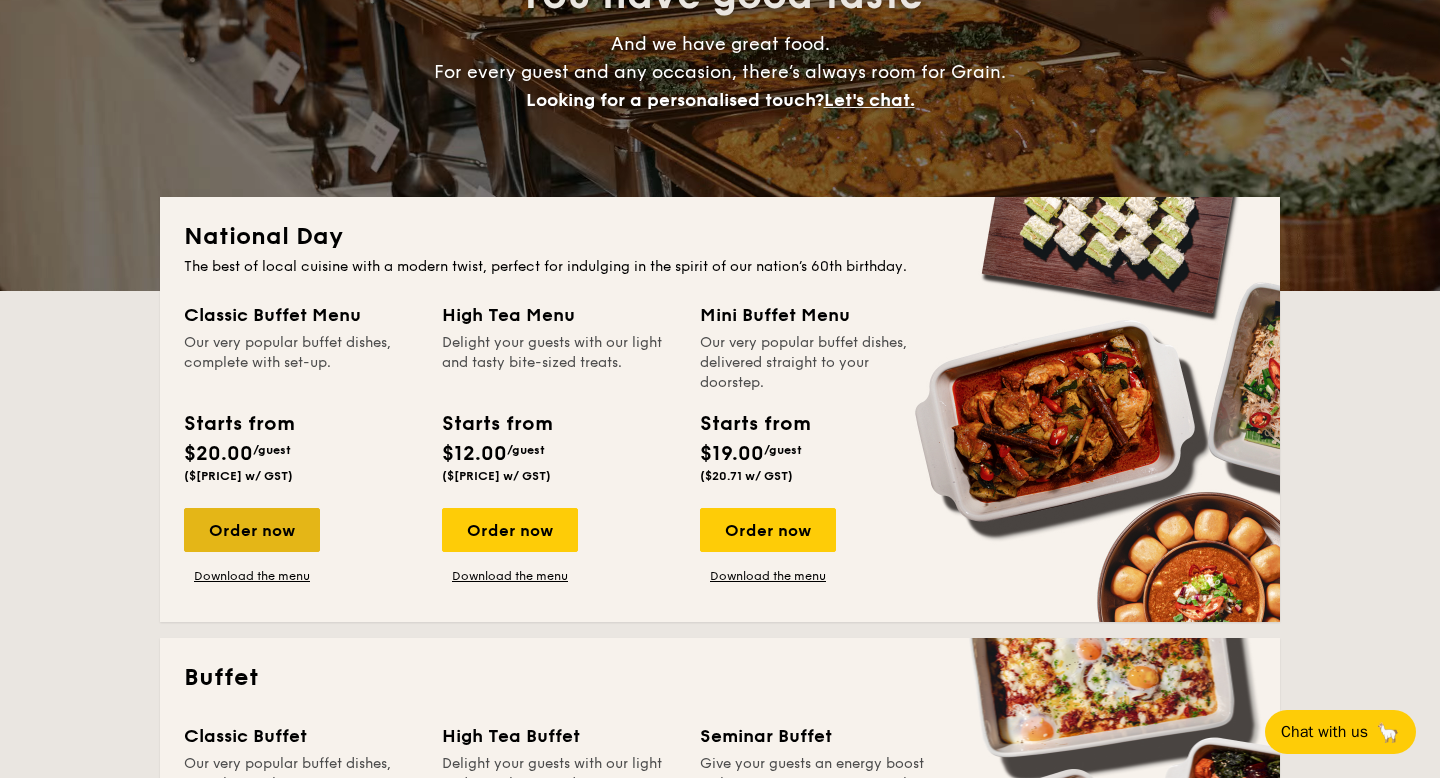 click on "Order now" at bounding box center [252, 530] 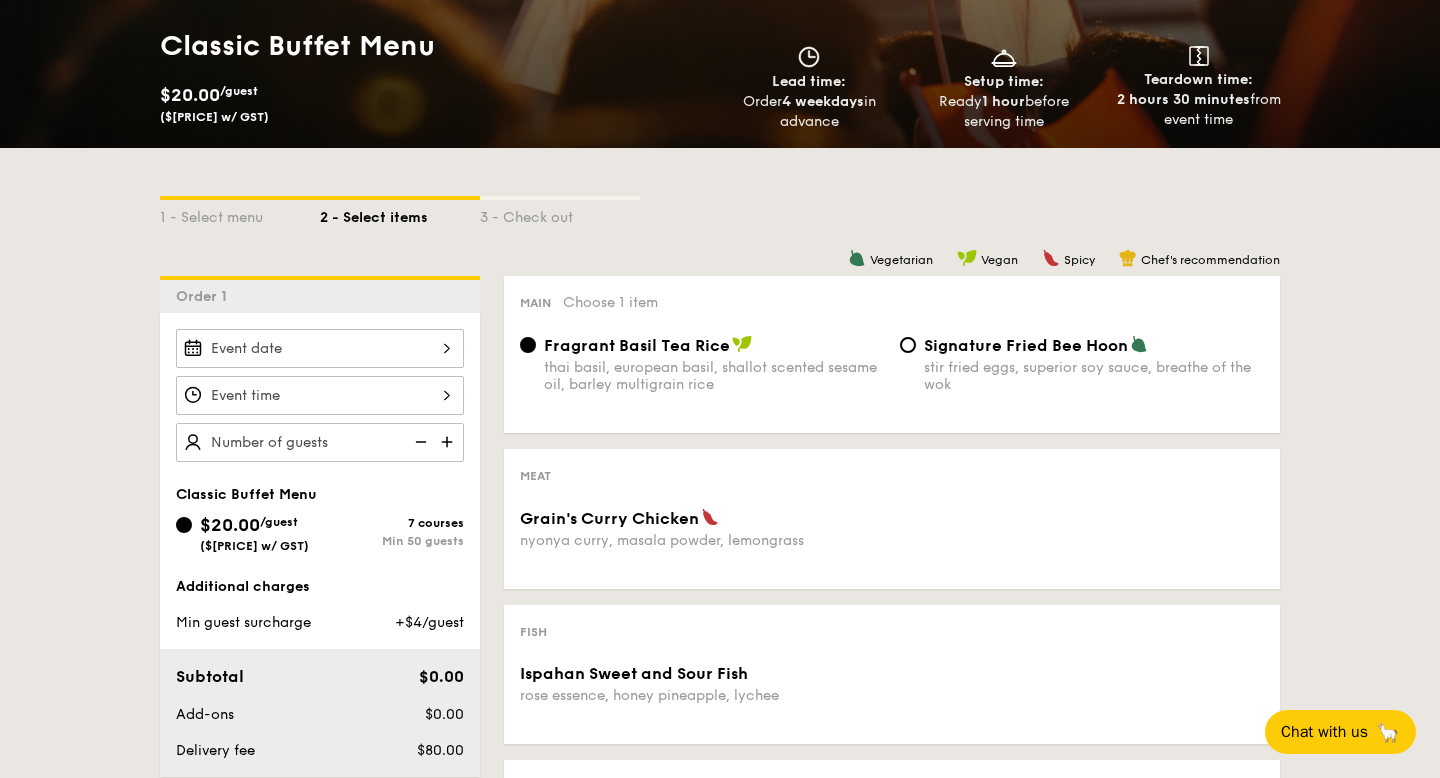 scroll, scrollTop: 274, scrollLeft: 0, axis: vertical 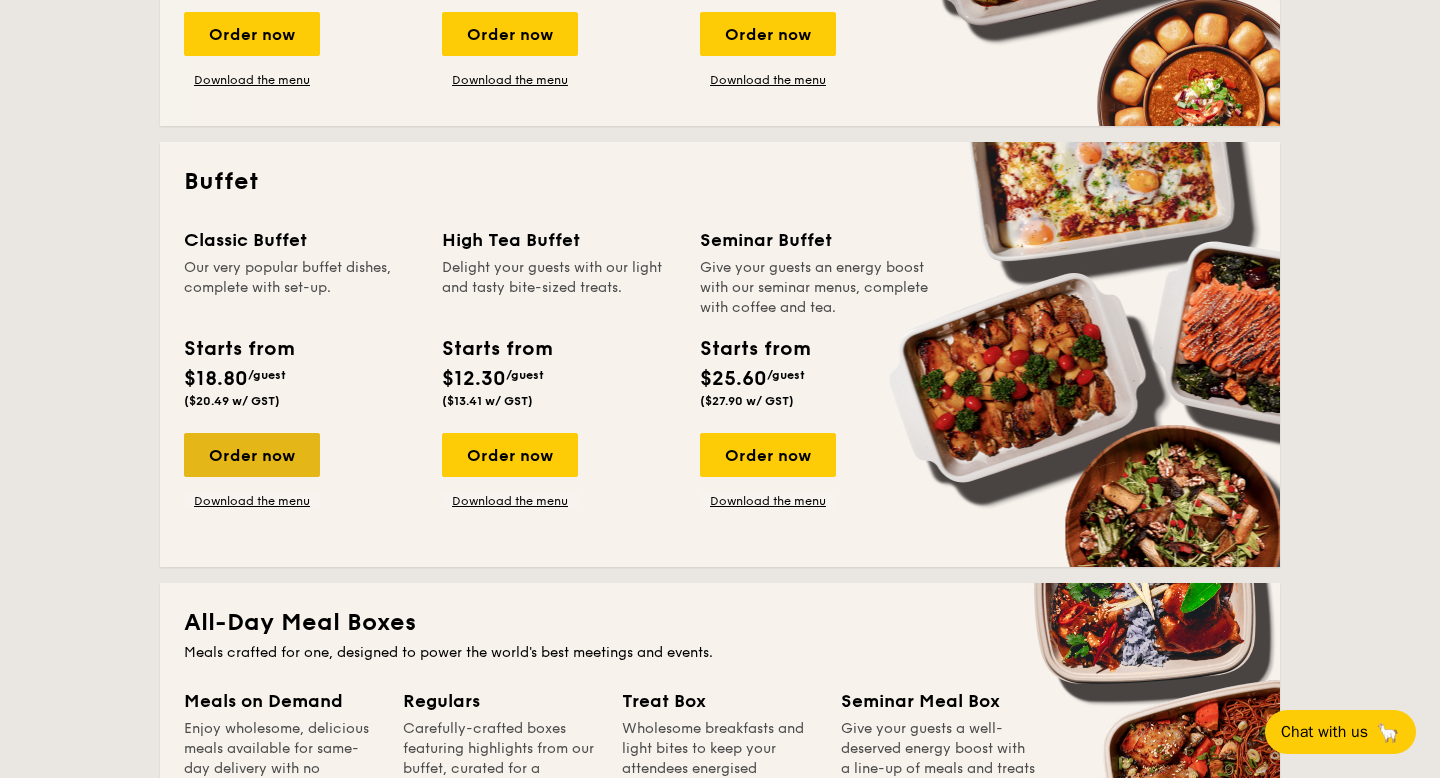 click on "Order now" at bounding box center (252, 455) 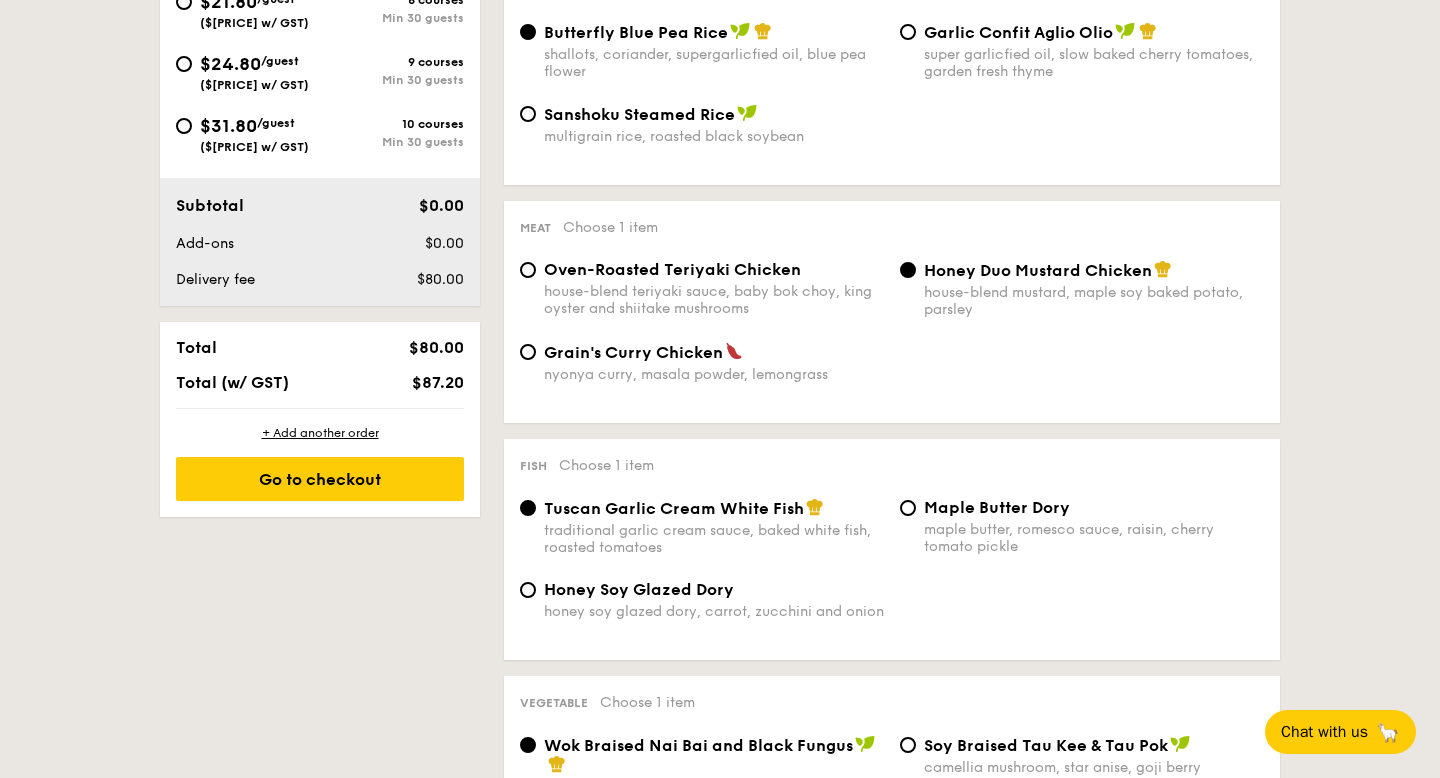 scroll, scrollTop: 575, scrollLeft: 0, axis: vertical 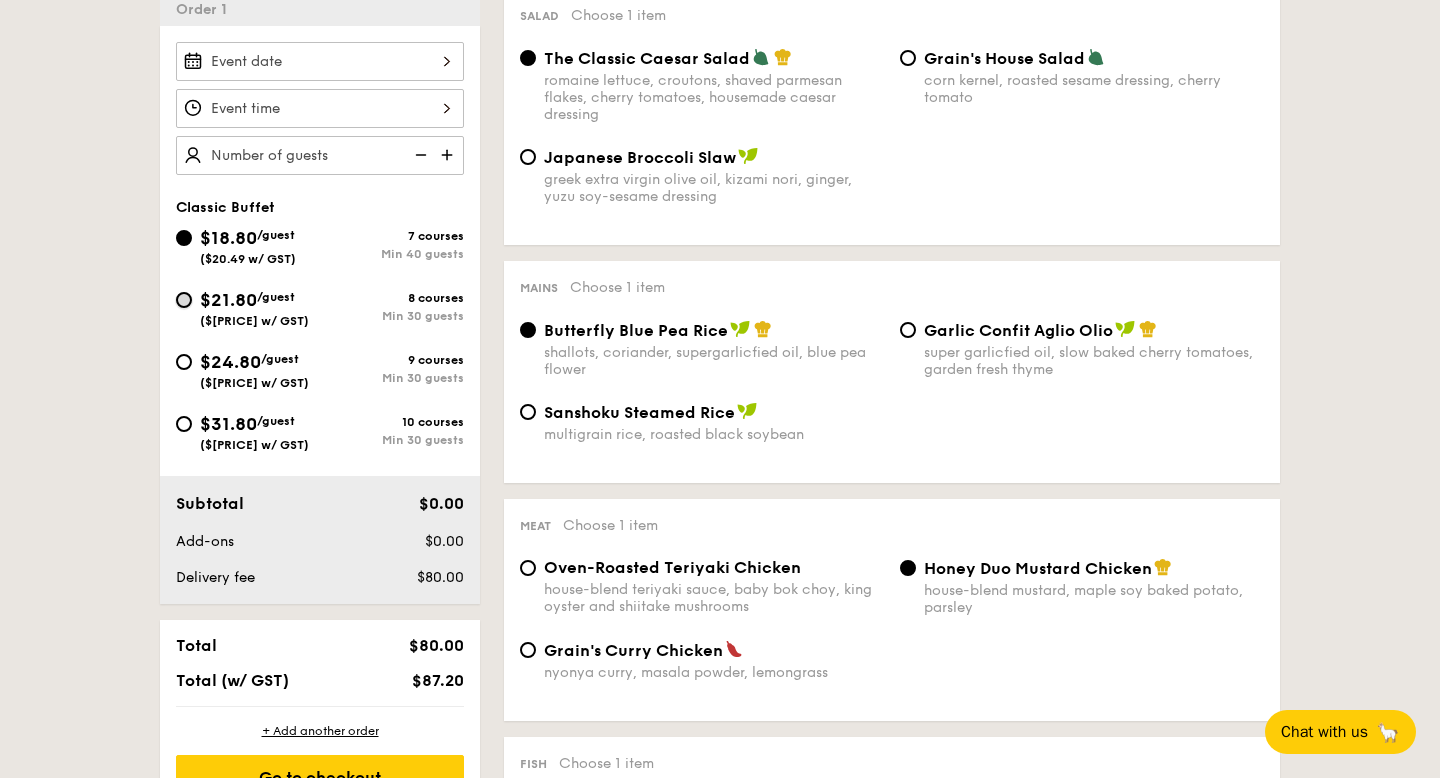 click on "$21.80
/guest
($23.76 w/ GST)
8 courses
Min 30 guests" at bounding box center [184, 300] 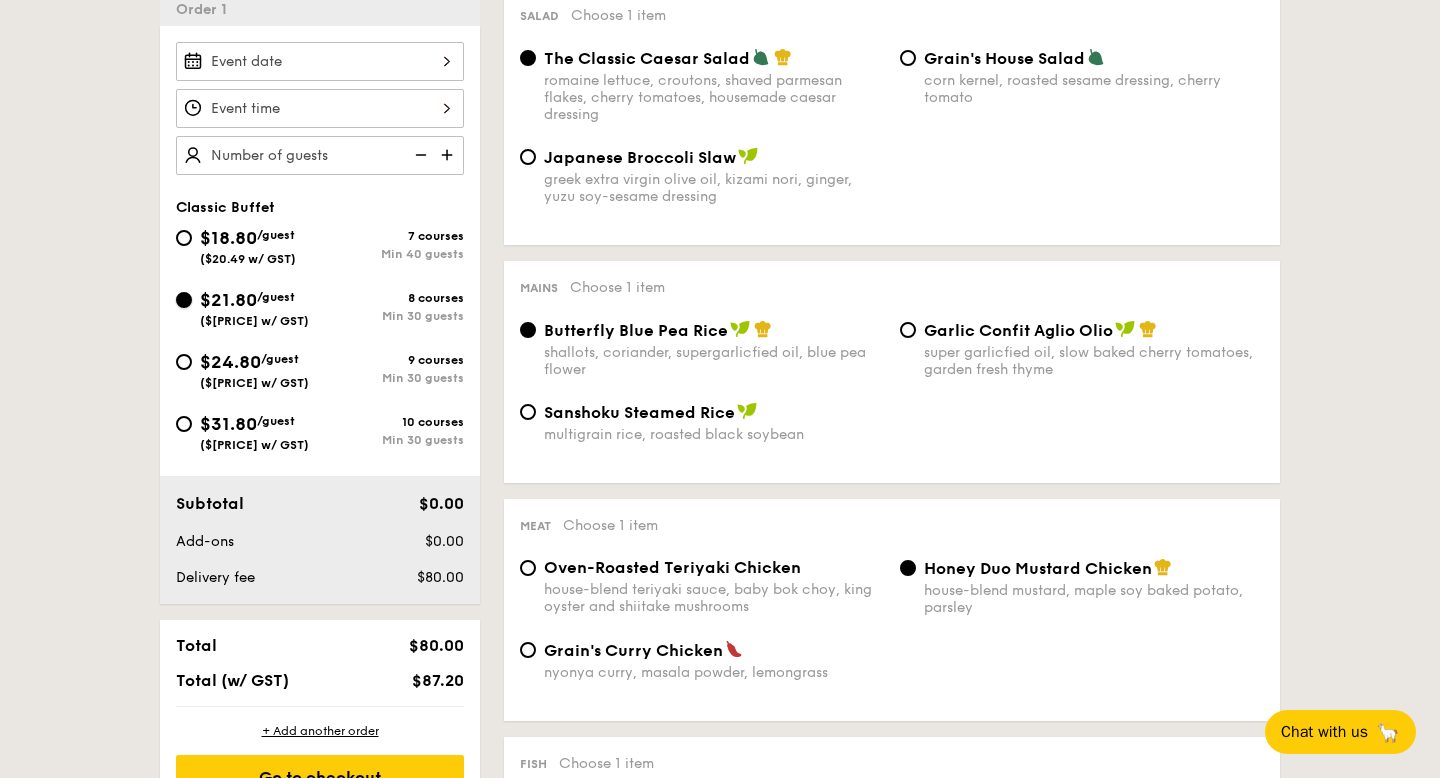 radio on "true" 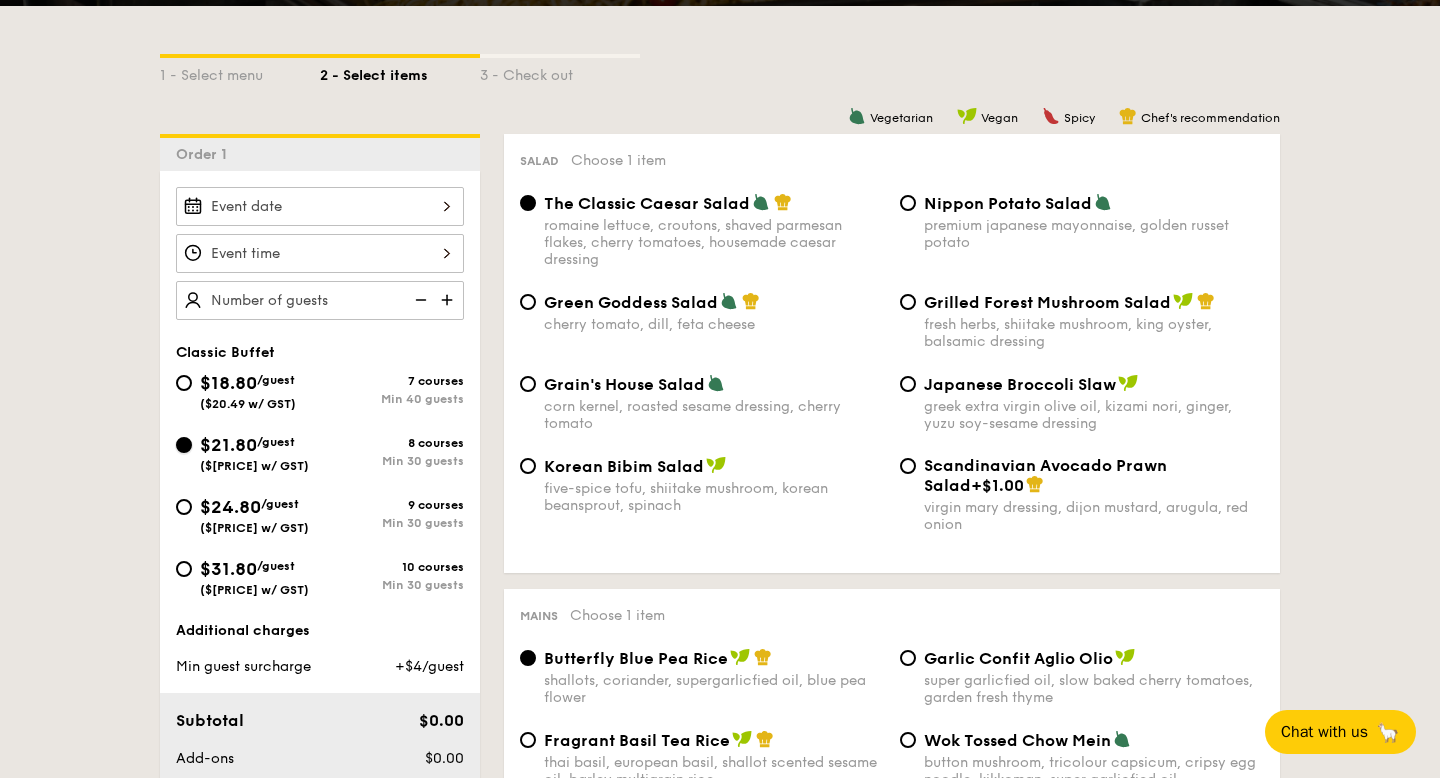 scroll, scrollTop: 429, scrollLeft: 0, axis: vertical 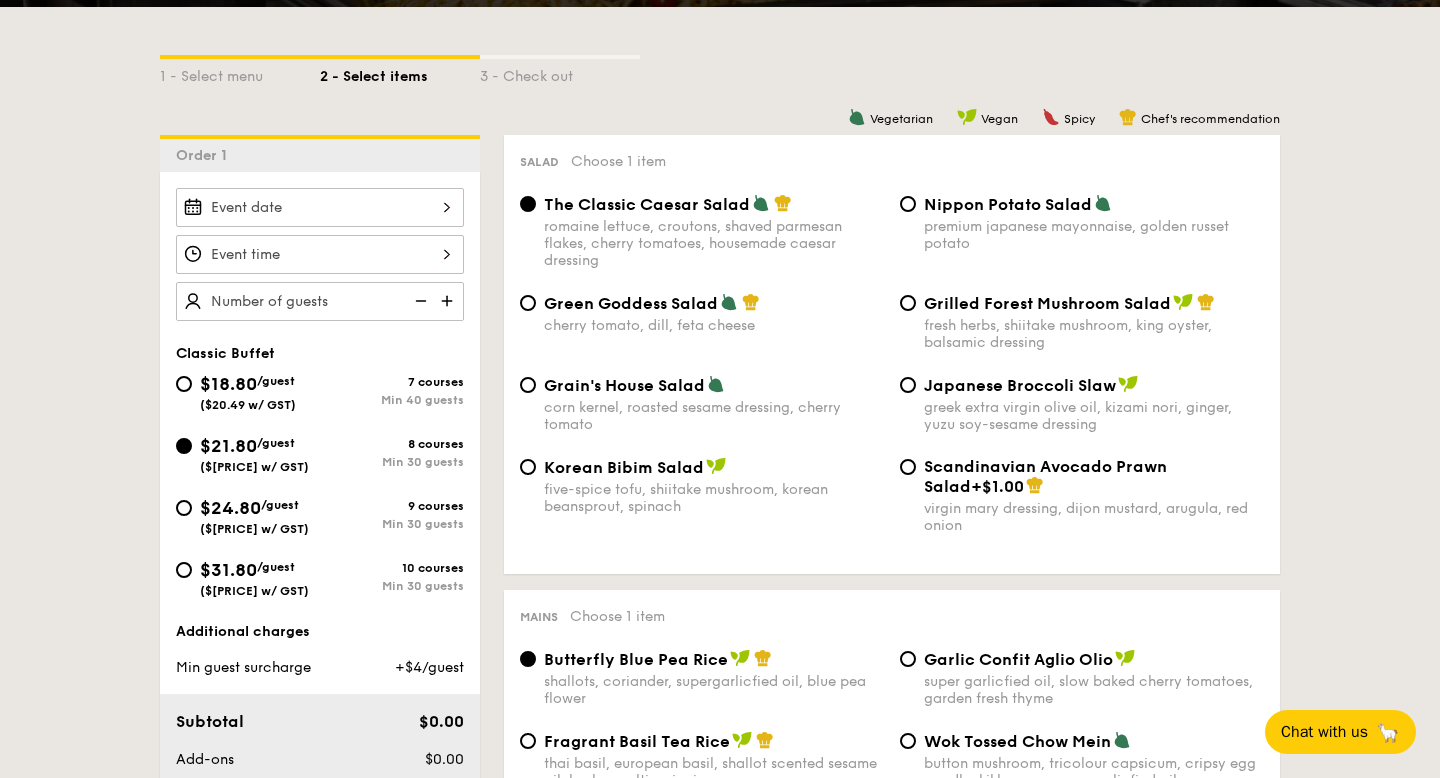 click on "$24.80" at bounding box center (230, 508) 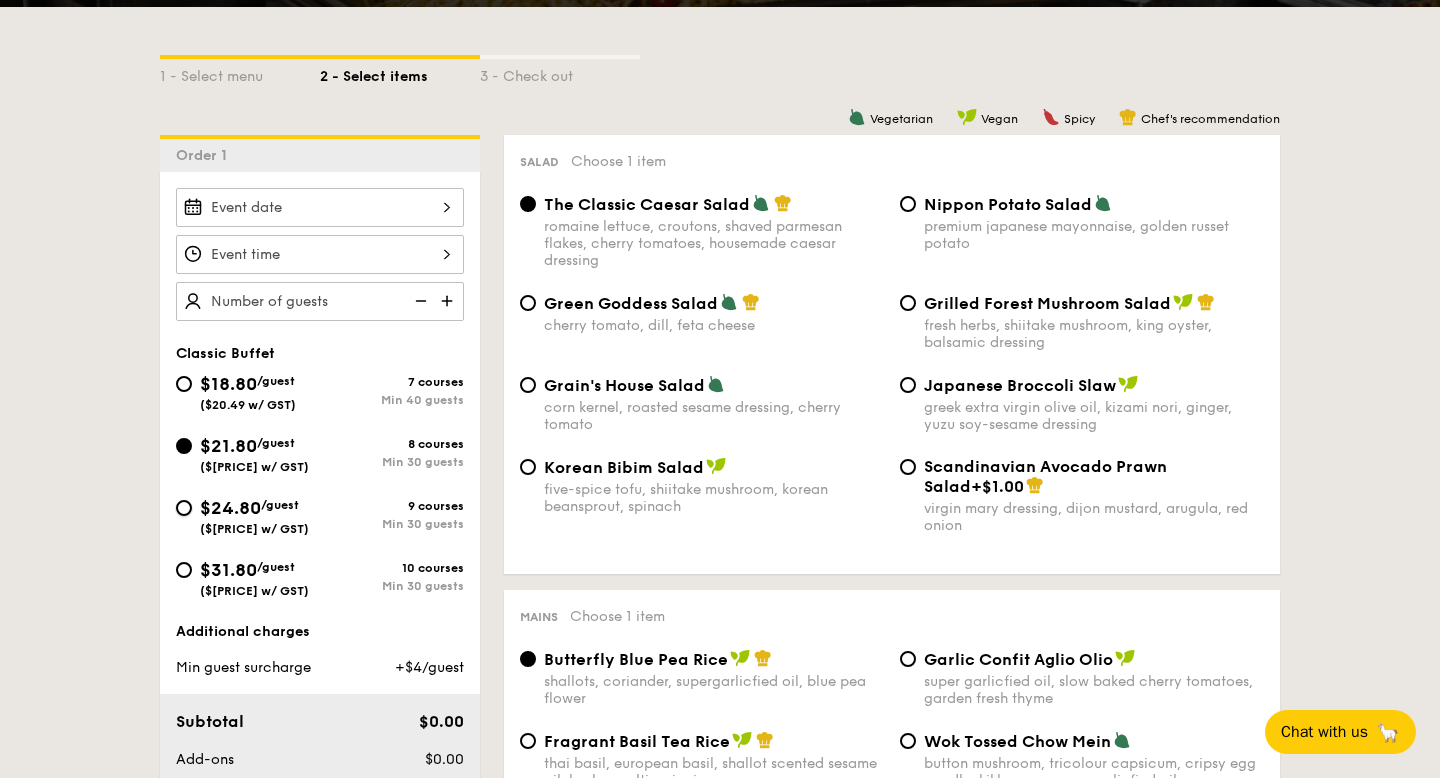 click on "$[PRICE]
/guest
($[PRICE] w/ GST)
9 courses
Min 30 guests" at bounding box center [184, 508] 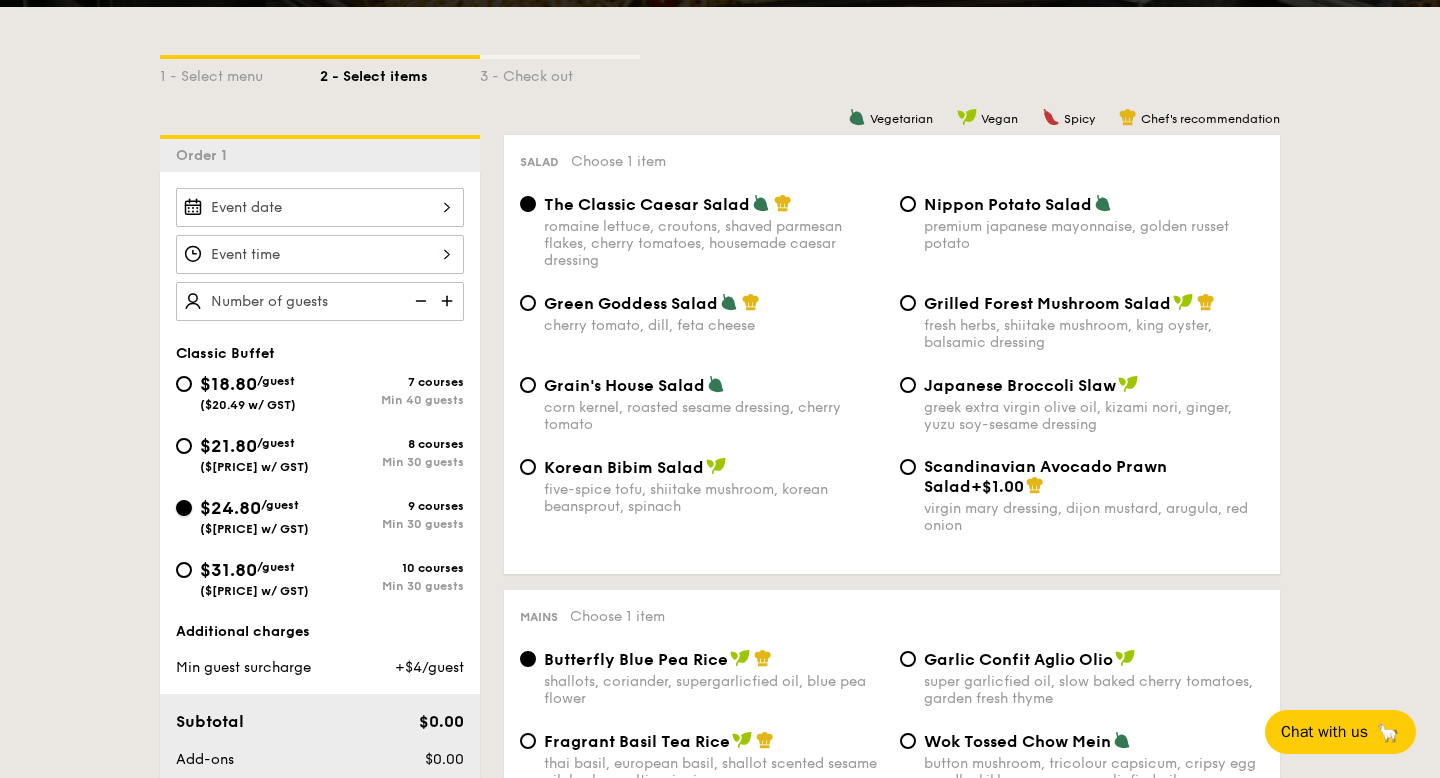 radio on "true" 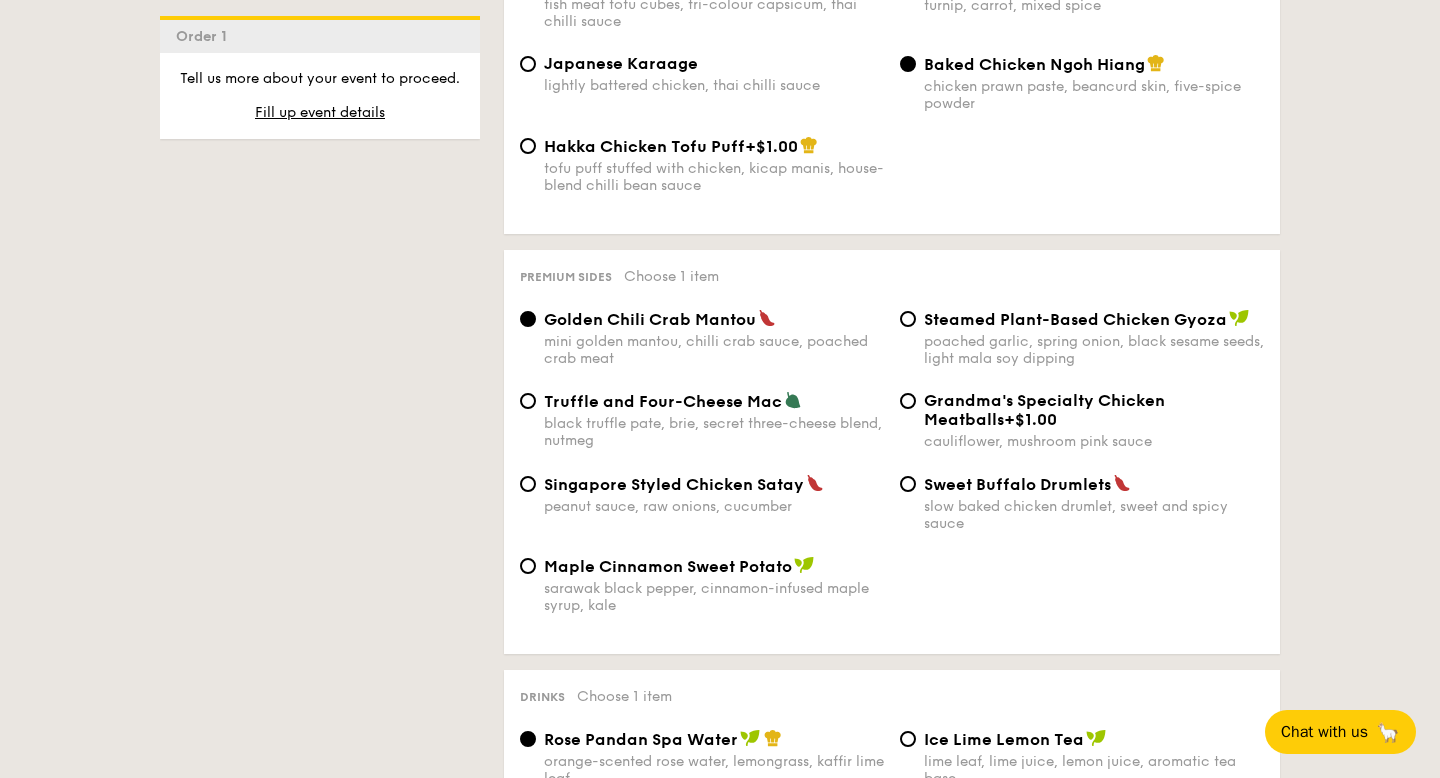 scroll, scrollTop: 3625, scrollLeft: 0, axis: vertical 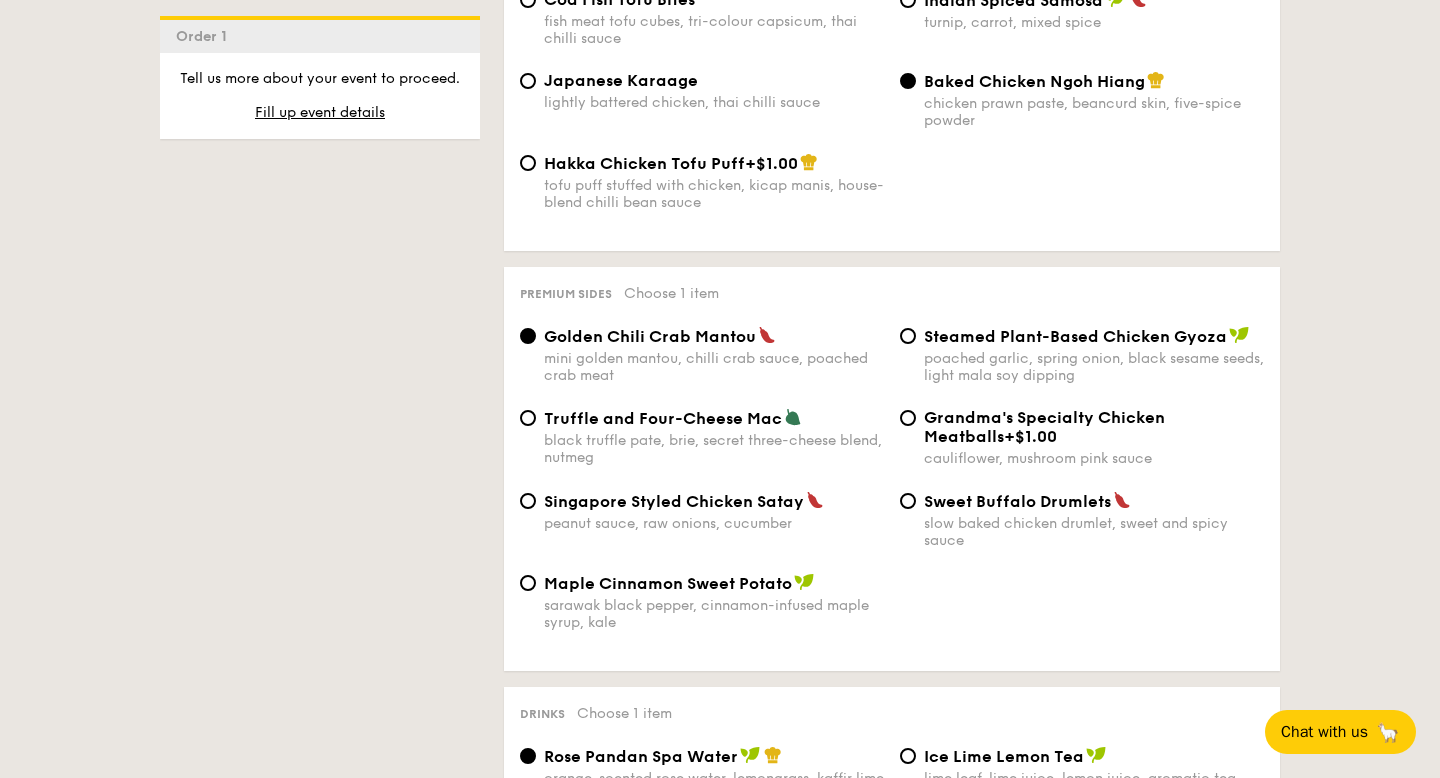 click on "black truffle pate, brie, secret three-cheese blend, nutmeg" at bounding box center (714, 449) 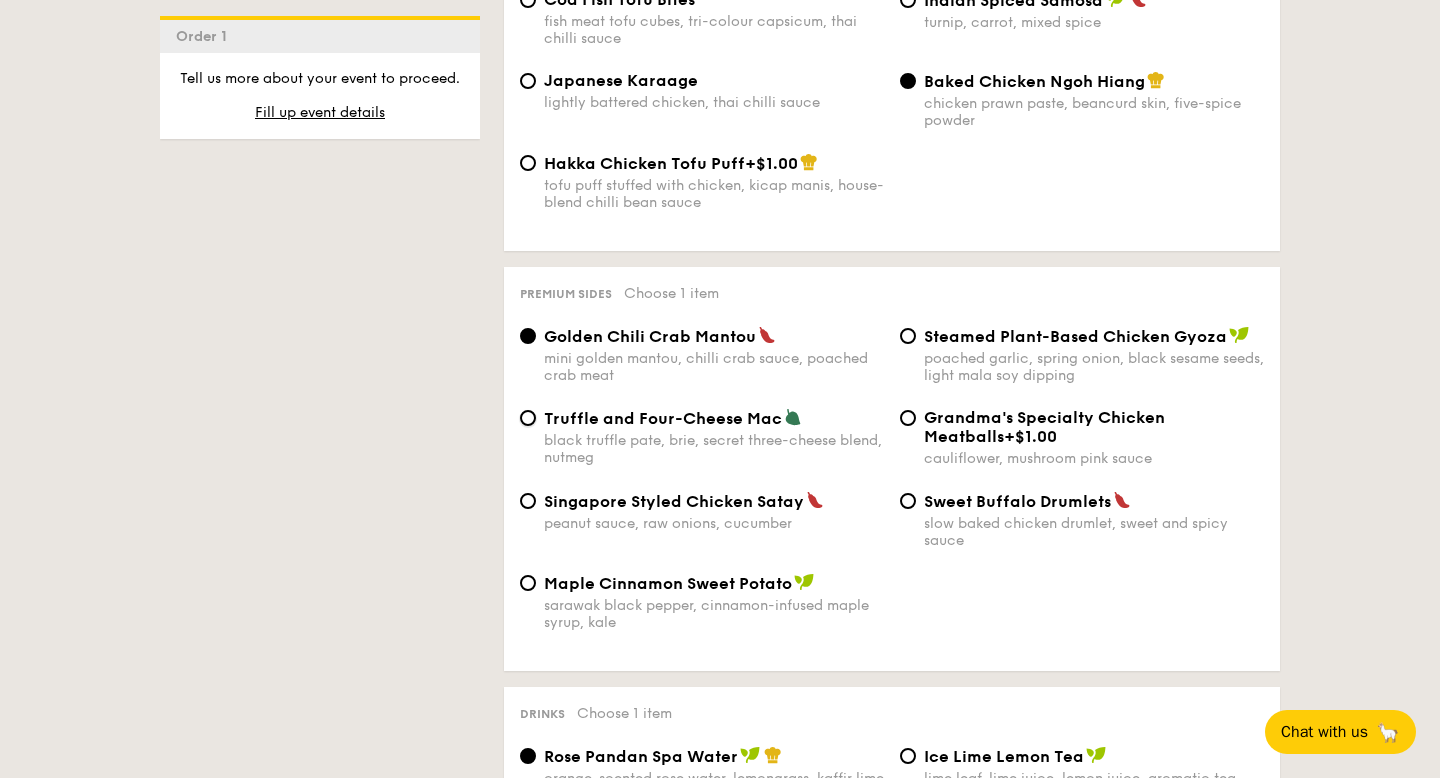click on "Truffle and Four-Cheese Mac black truffle pate, brie, secret three-cheese blend, nutmeg" at bounding box center [528, 418] 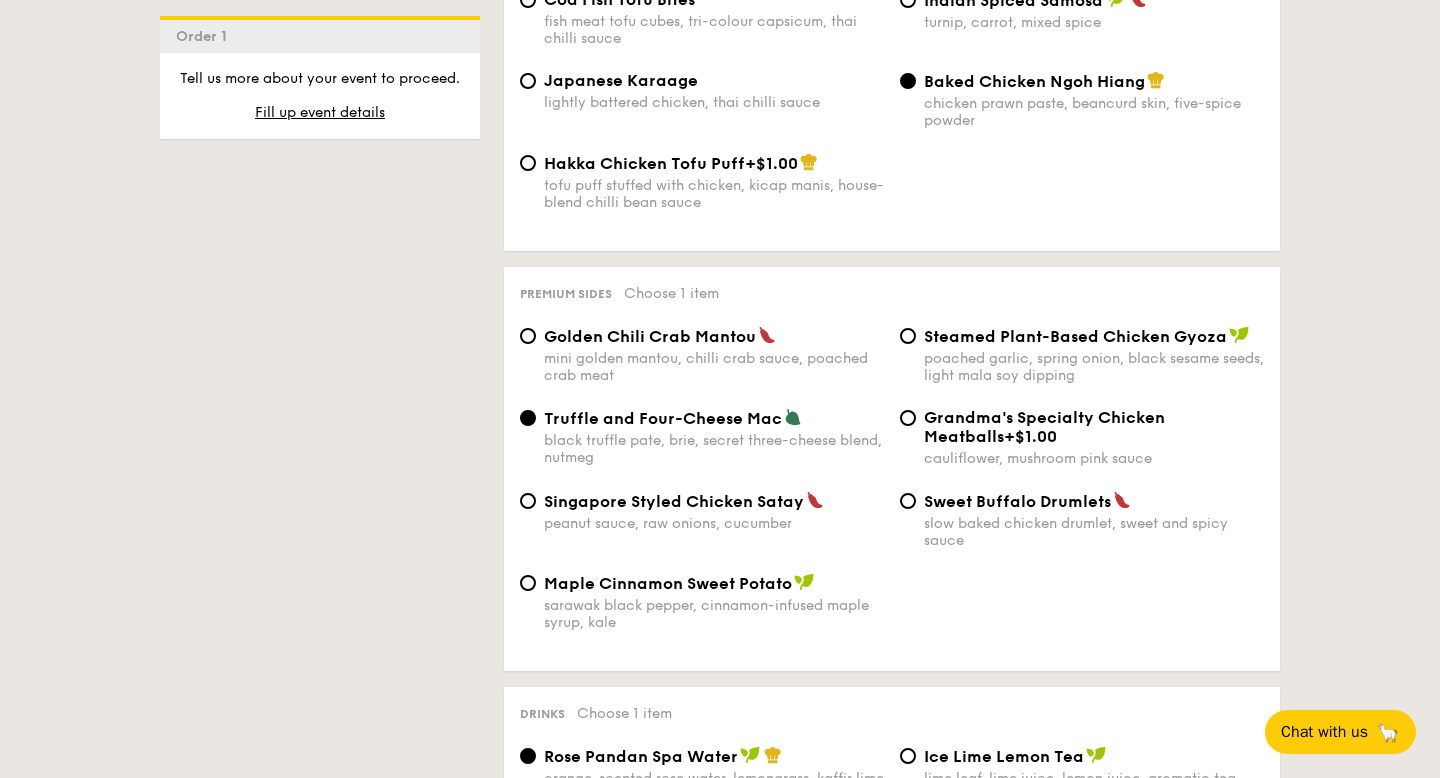 click on "Golden Chili Crab Mantou mini golden mantou, chilli crab sauce, poached crab meat" at bounding box center [714, 355] 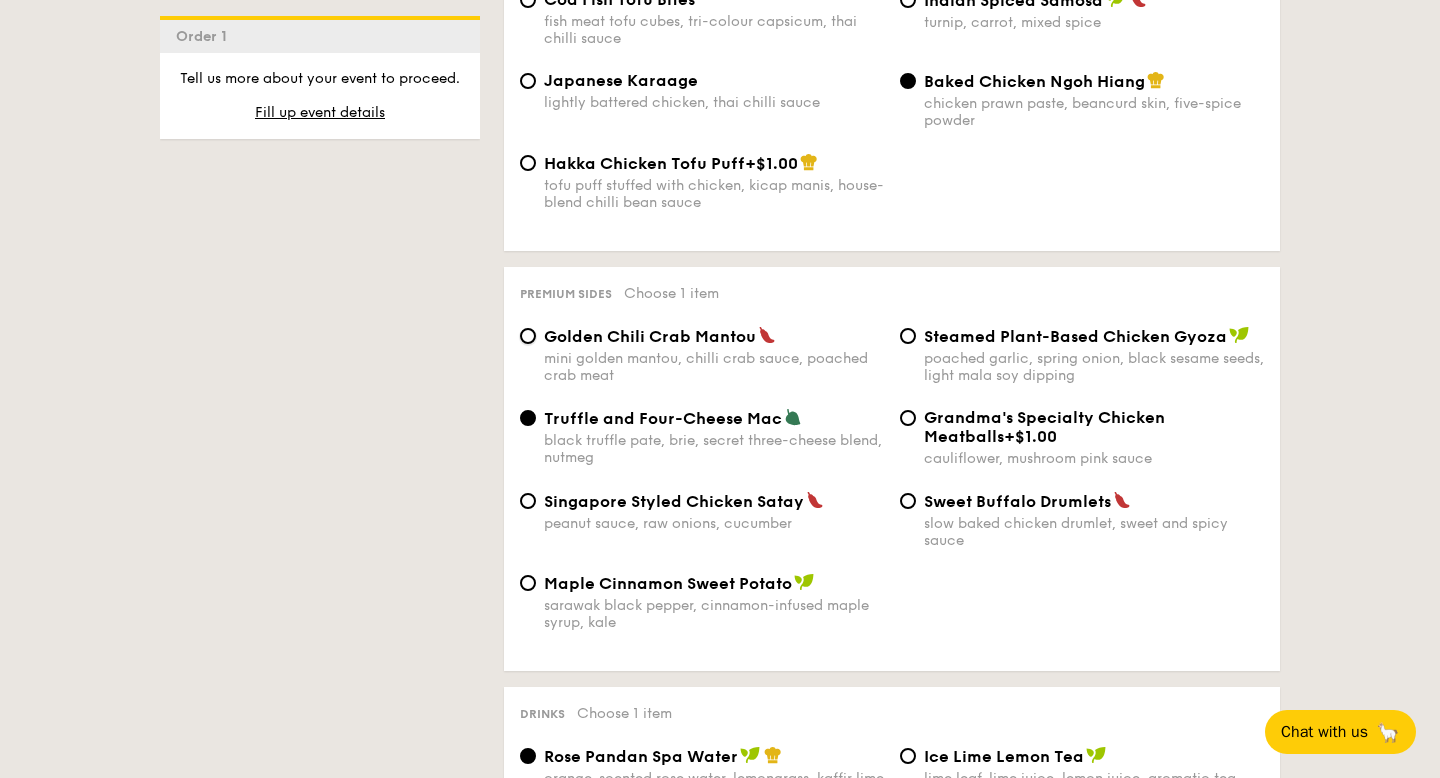 click on "Golden Chili Crab Mantou mini golden mantou, chilli crab sauce, poached crab meat" at bounding box center (528, 336) 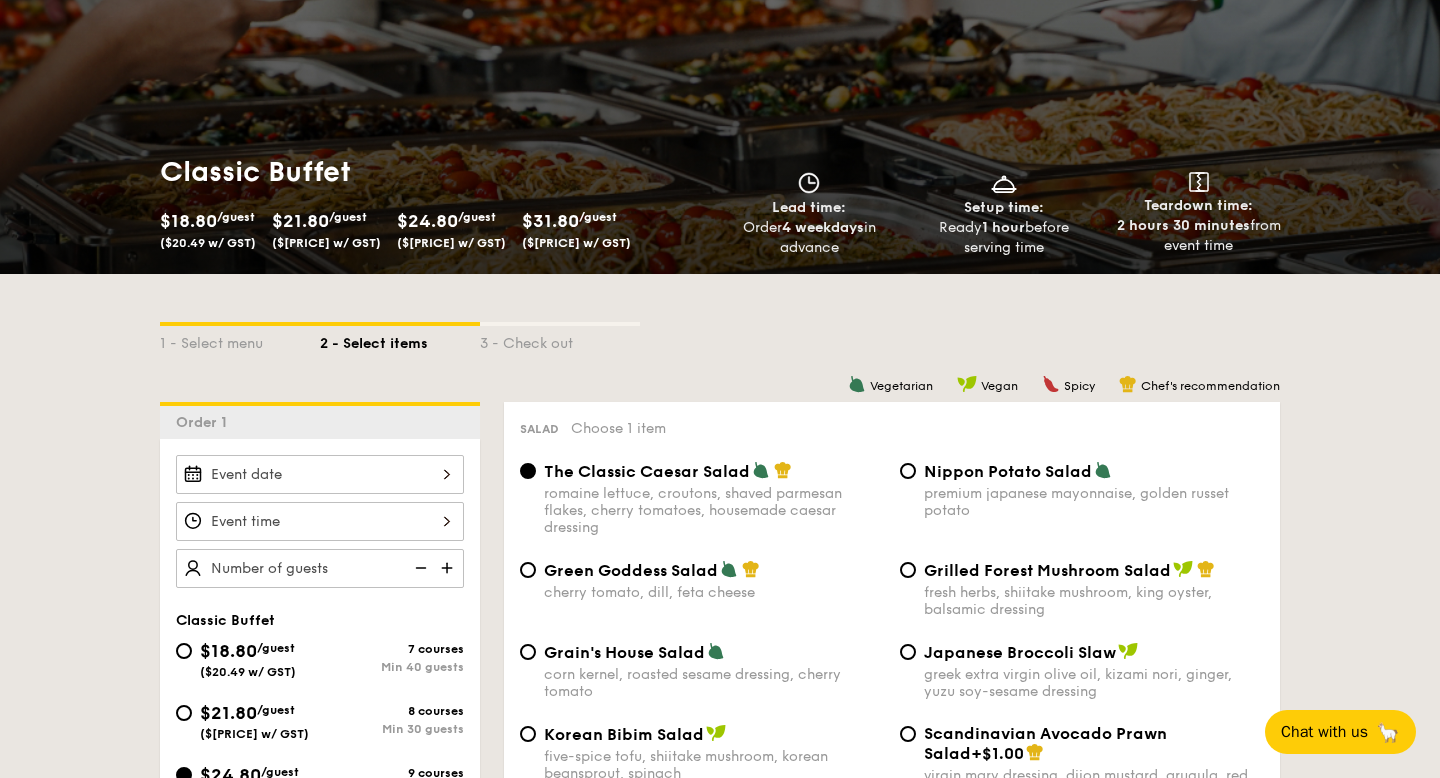 scroll, scrollTop: 496, scrollLeft: 0, axis: vertical 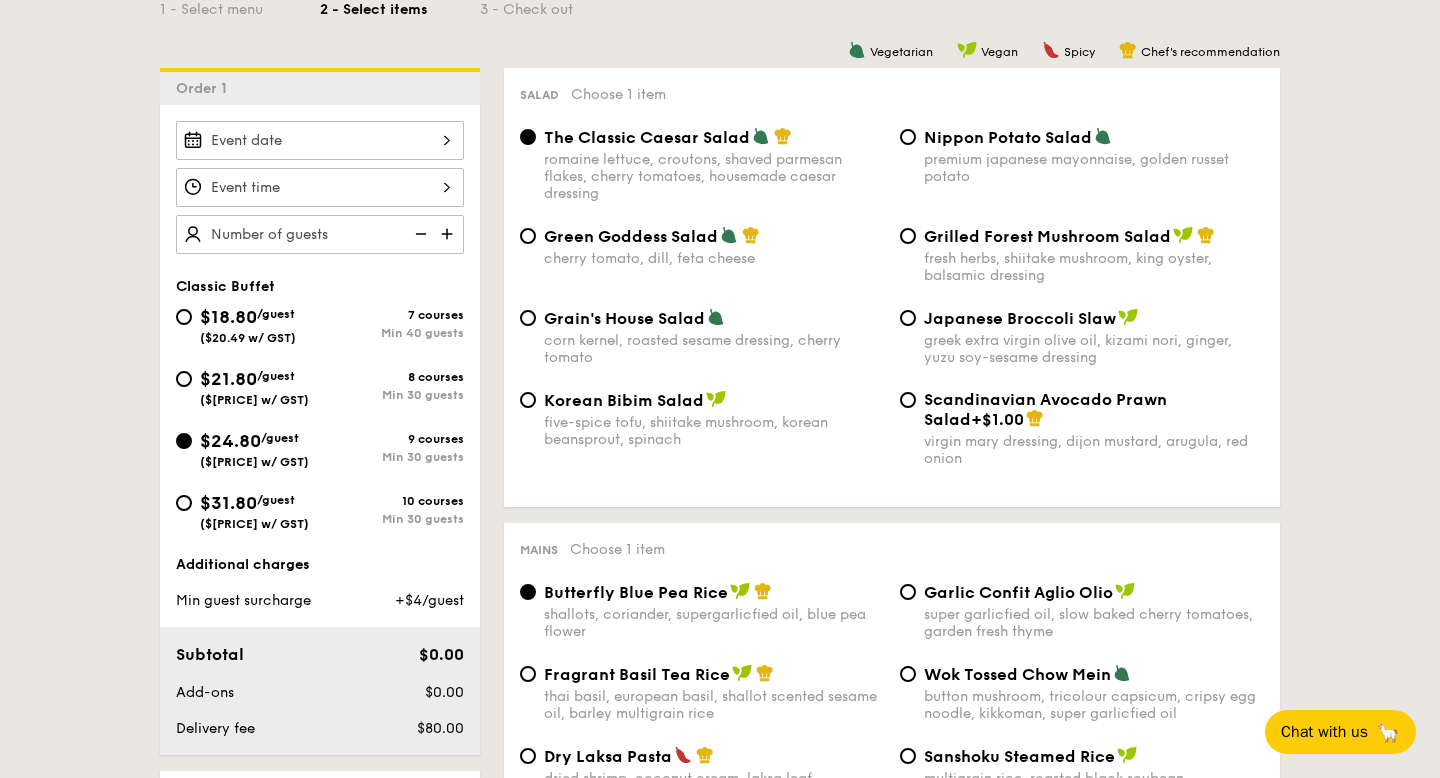 click on "$[PRICE]
/guest
($[PRICE] w/ GST)
7 courses
Min 40 guests" at bounding box center (248, 324) 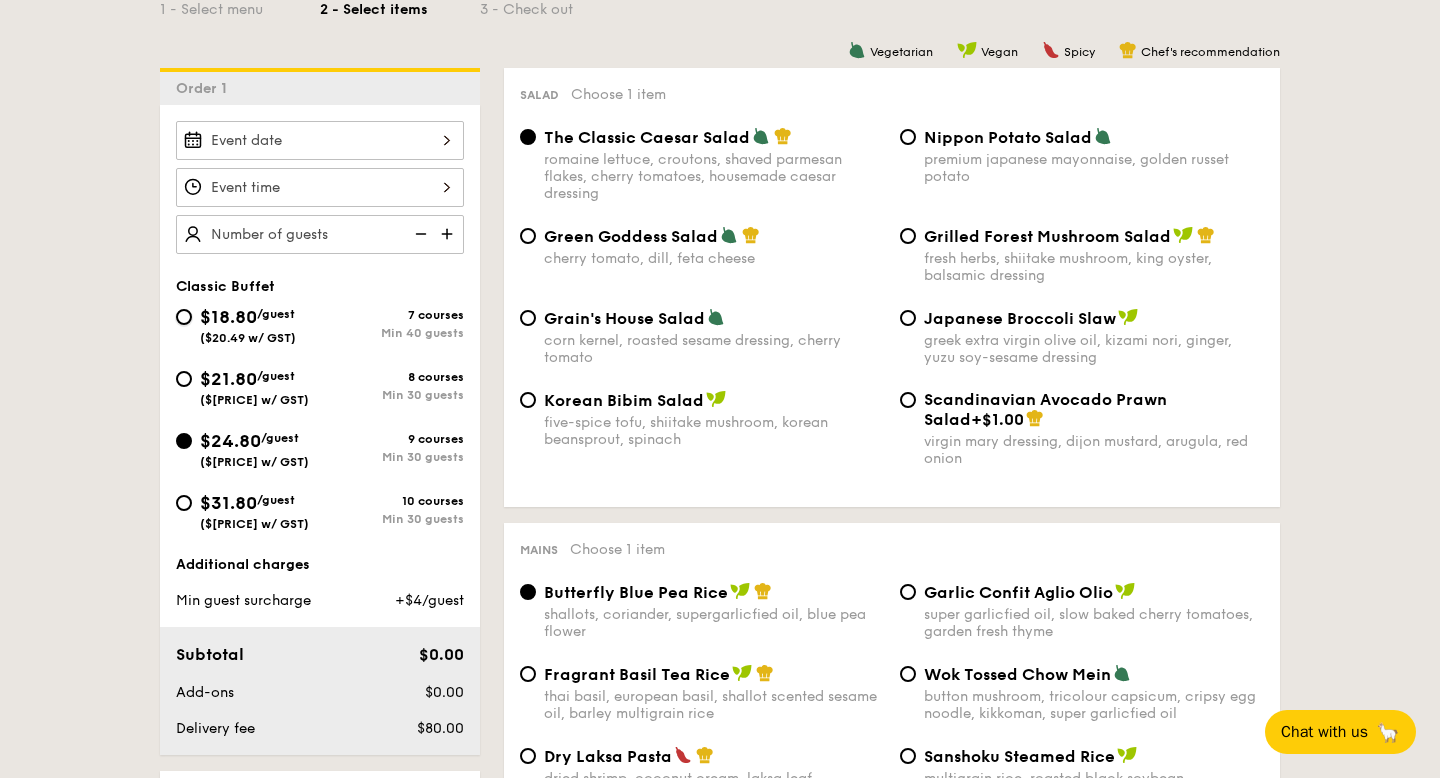 click on "$[PRICE]
/guest
($[PRICE] w/ GST)
7 courses
Min 40 guests" at bounding box center [184, 317] 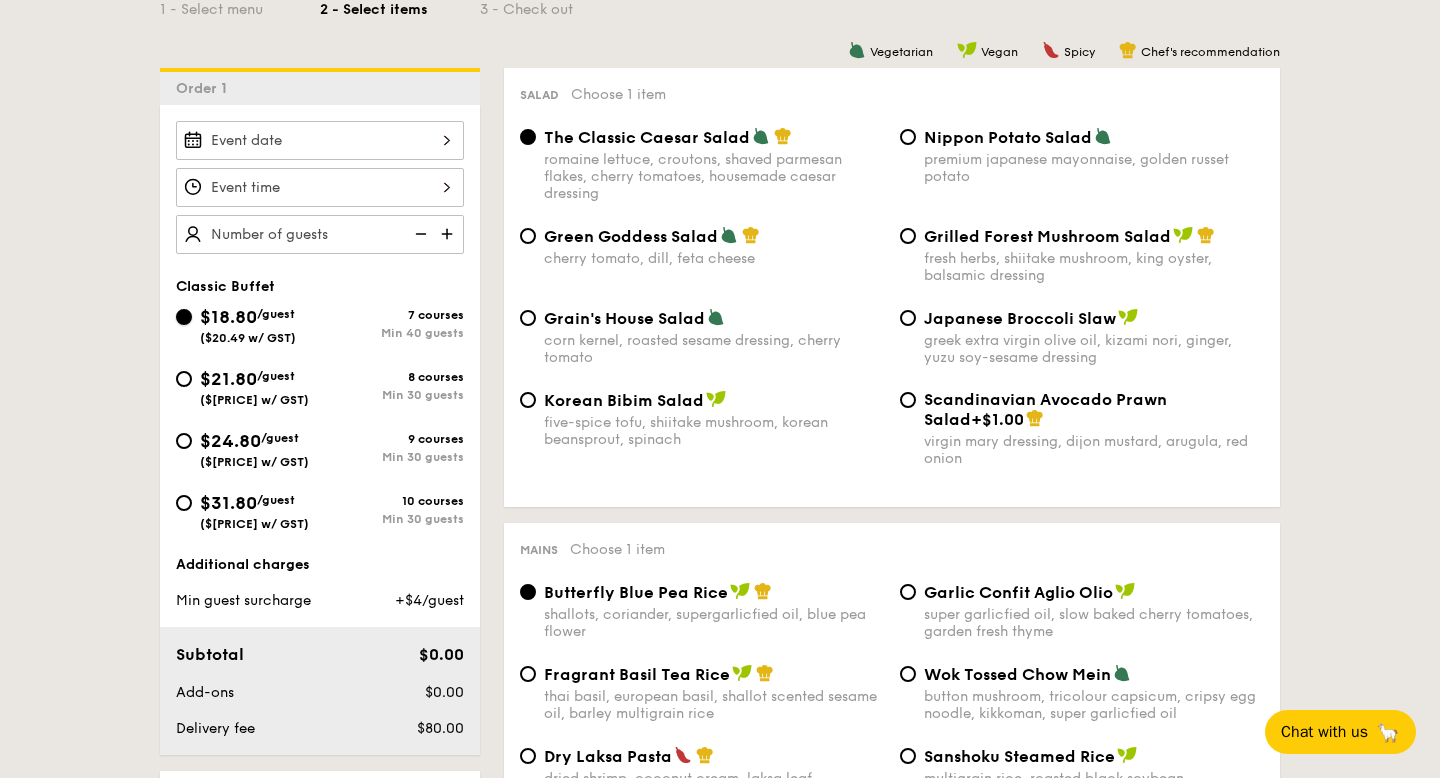 radio on "true" 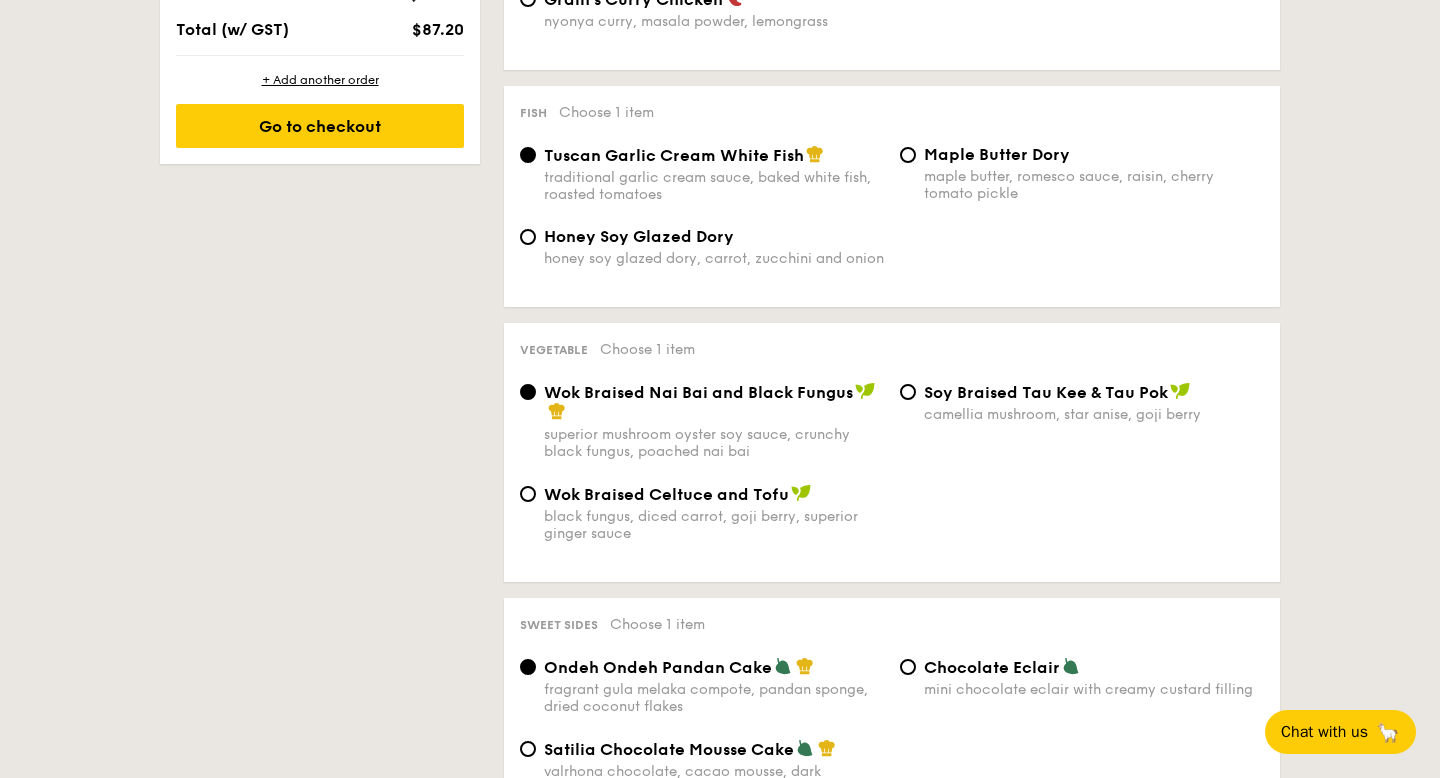 scroll, scrollTop: 1297, scrollLeft: 0, axis: vertical 